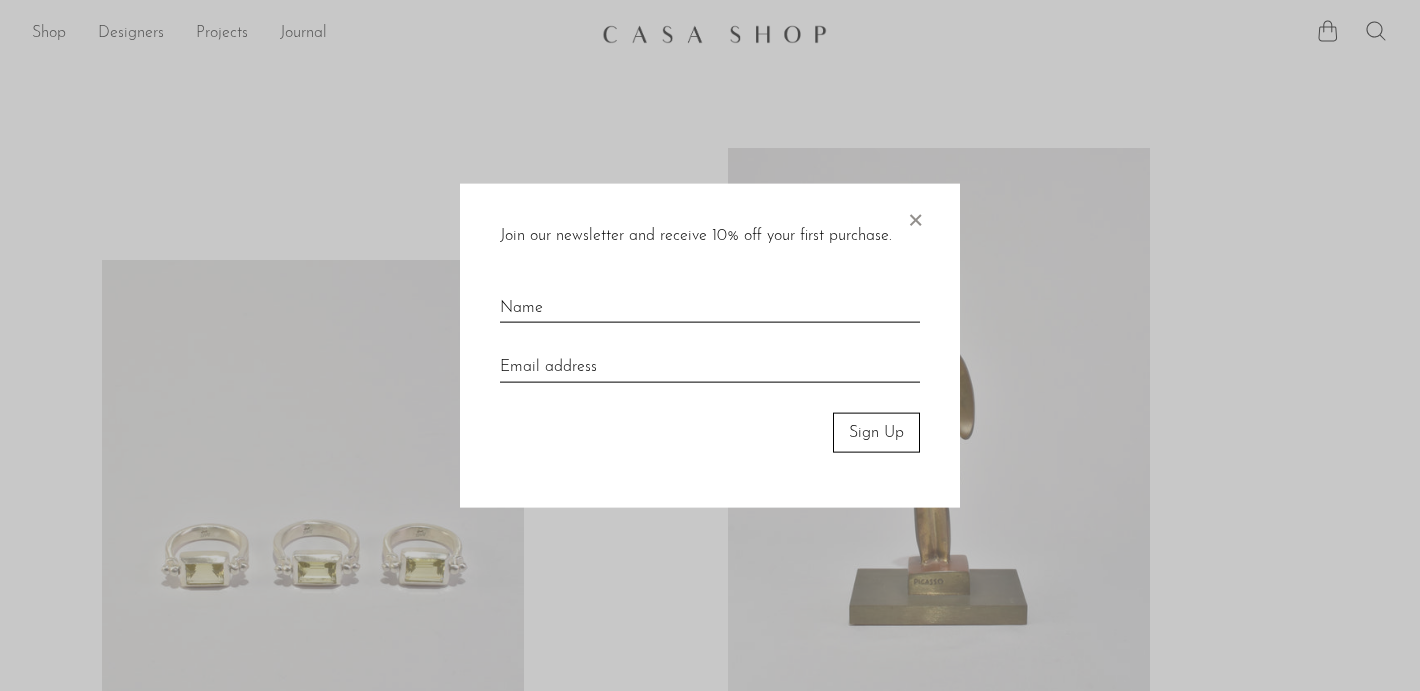 scroll, scrollTop: 0, scrollLeft: 0, axis: both 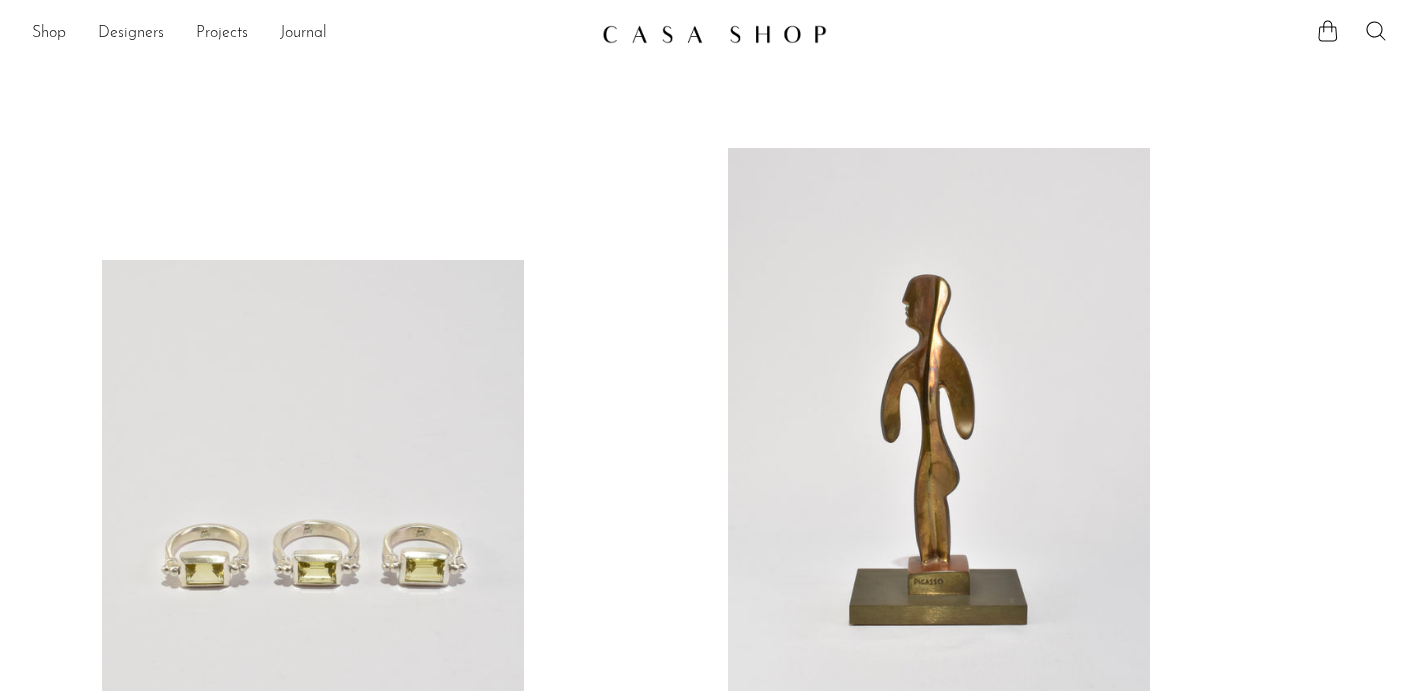 click at bounding box center (313, 555) 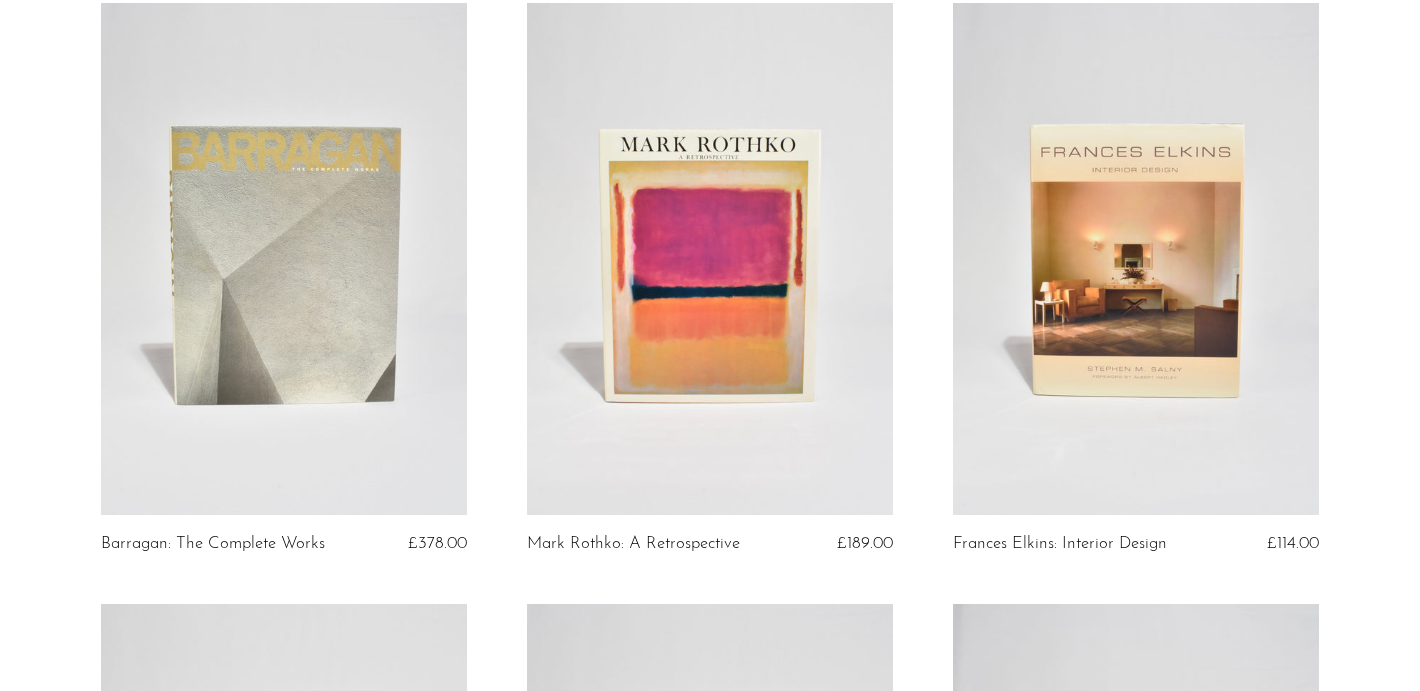 scroll, scrollTop: 186, scrollLeft: 0, axis: vertical 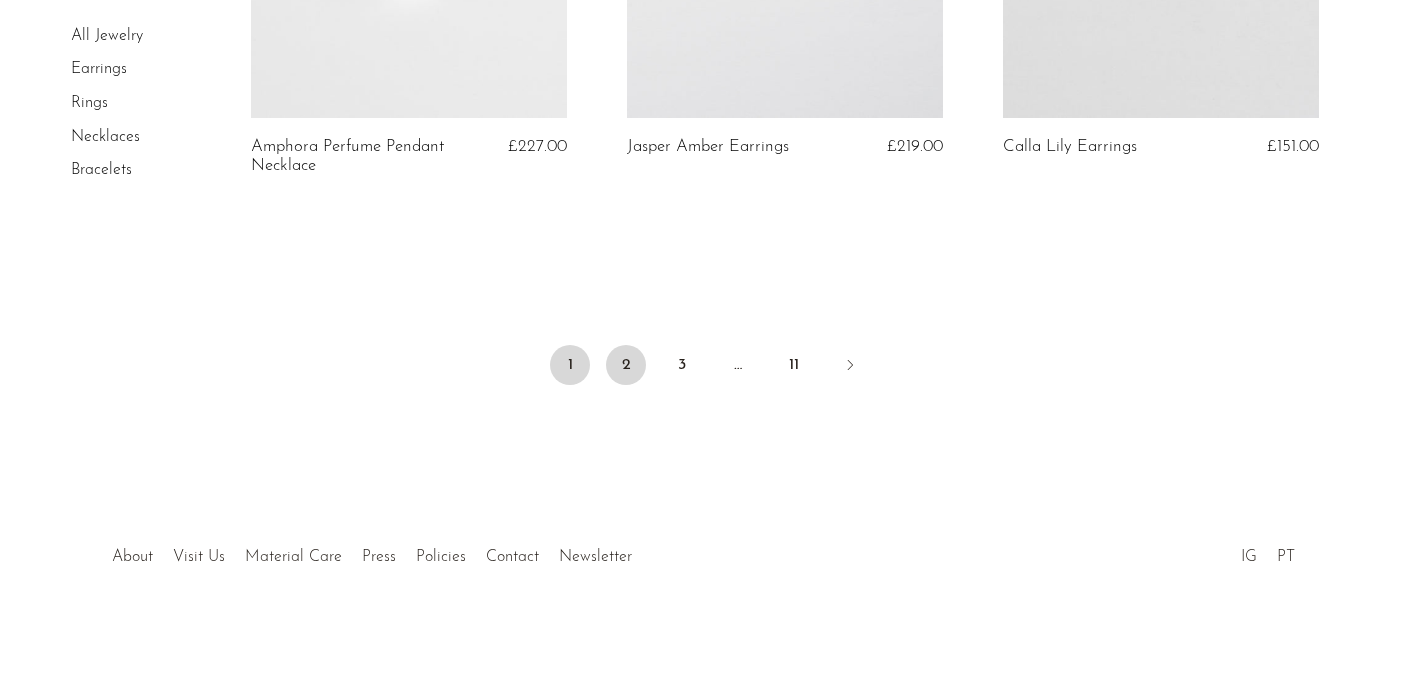 click on "2" at bounding box center [626, 365] 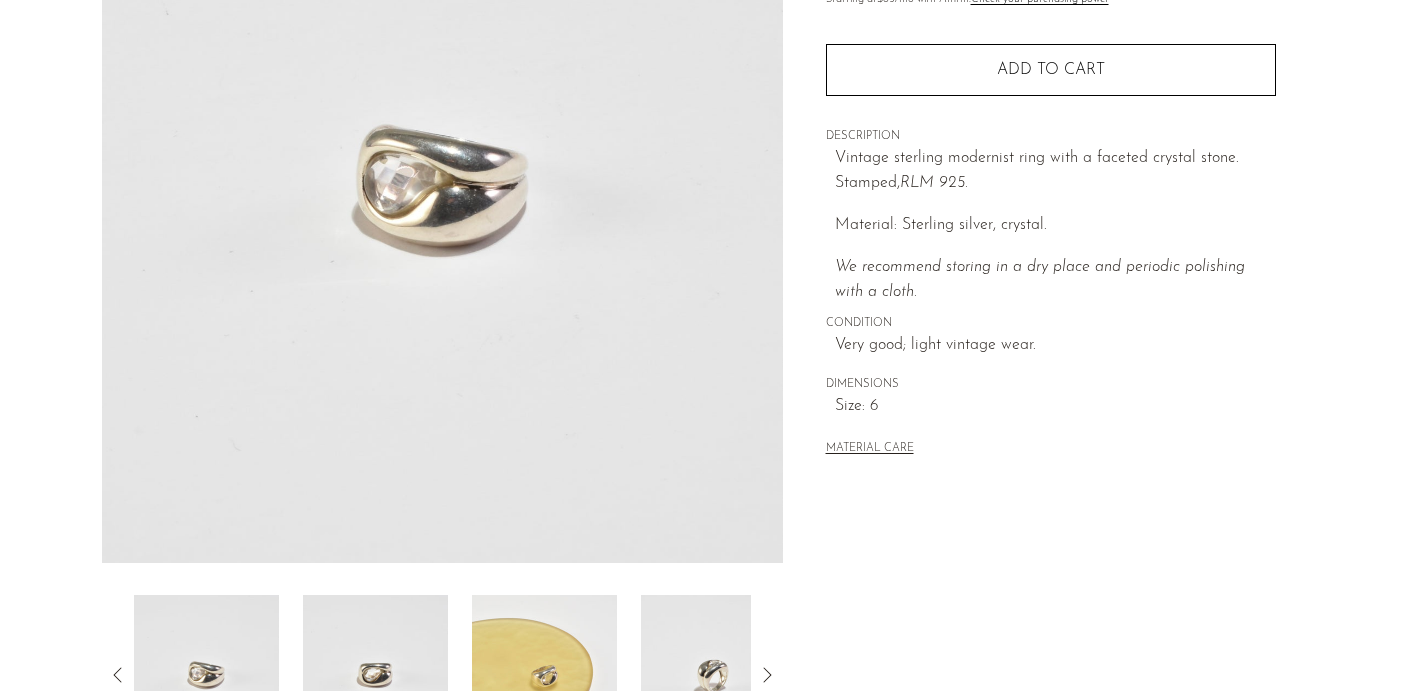 scroll, scrollTop: 340, scrollLeft: 0, axis: vertical 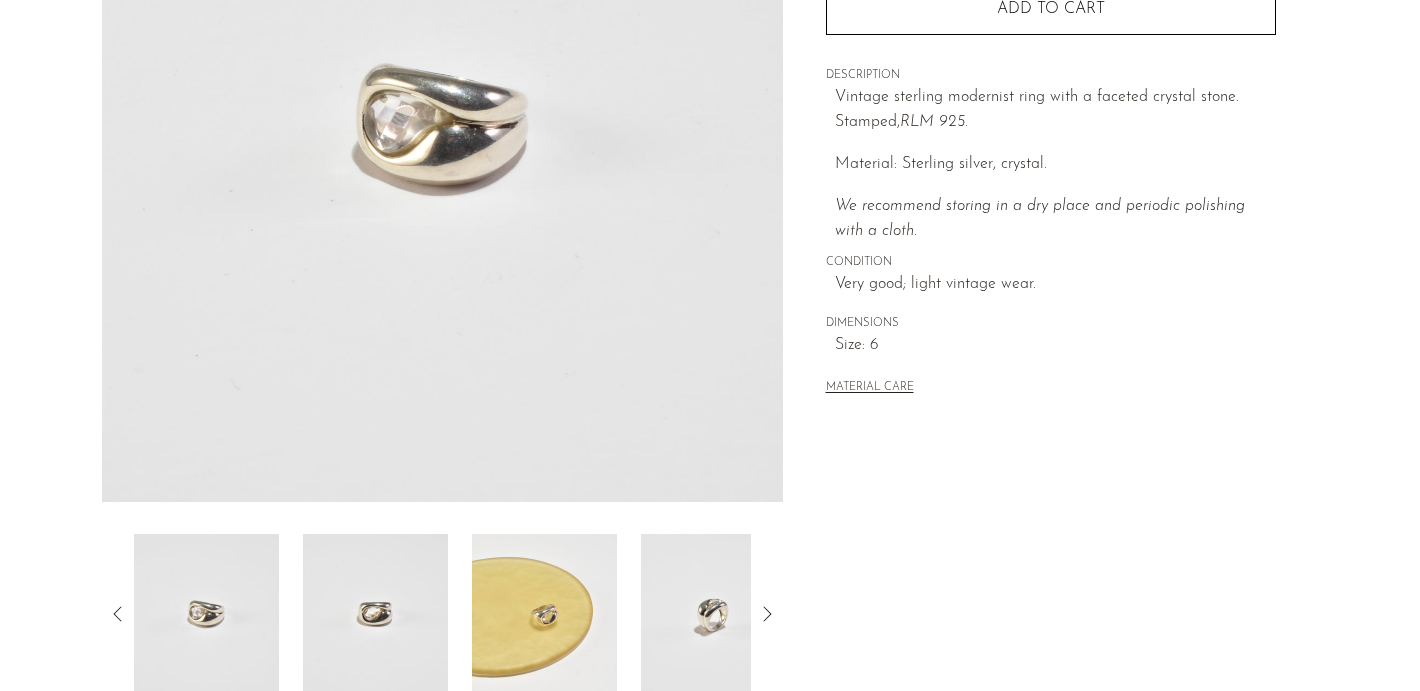 click at bounding box center [375, 614] 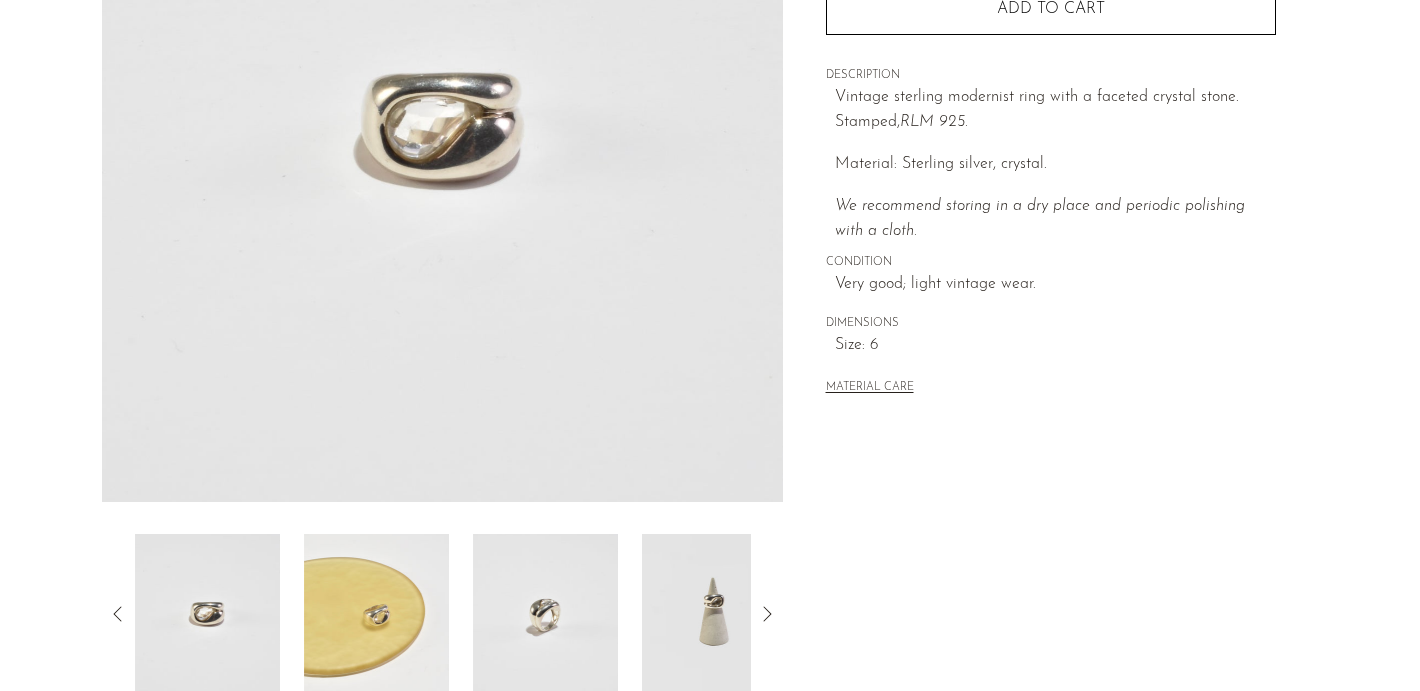click at bounding box center (376, 614) 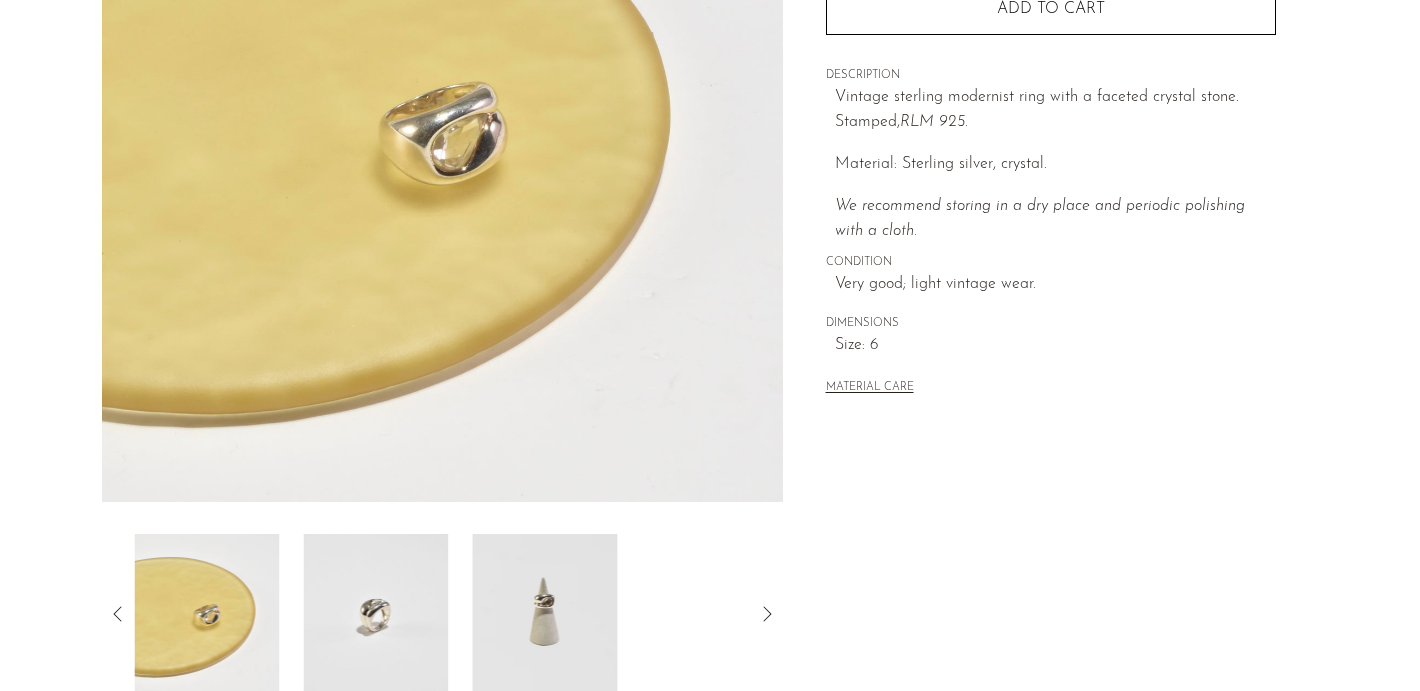 click at bounding box center [375, 614] 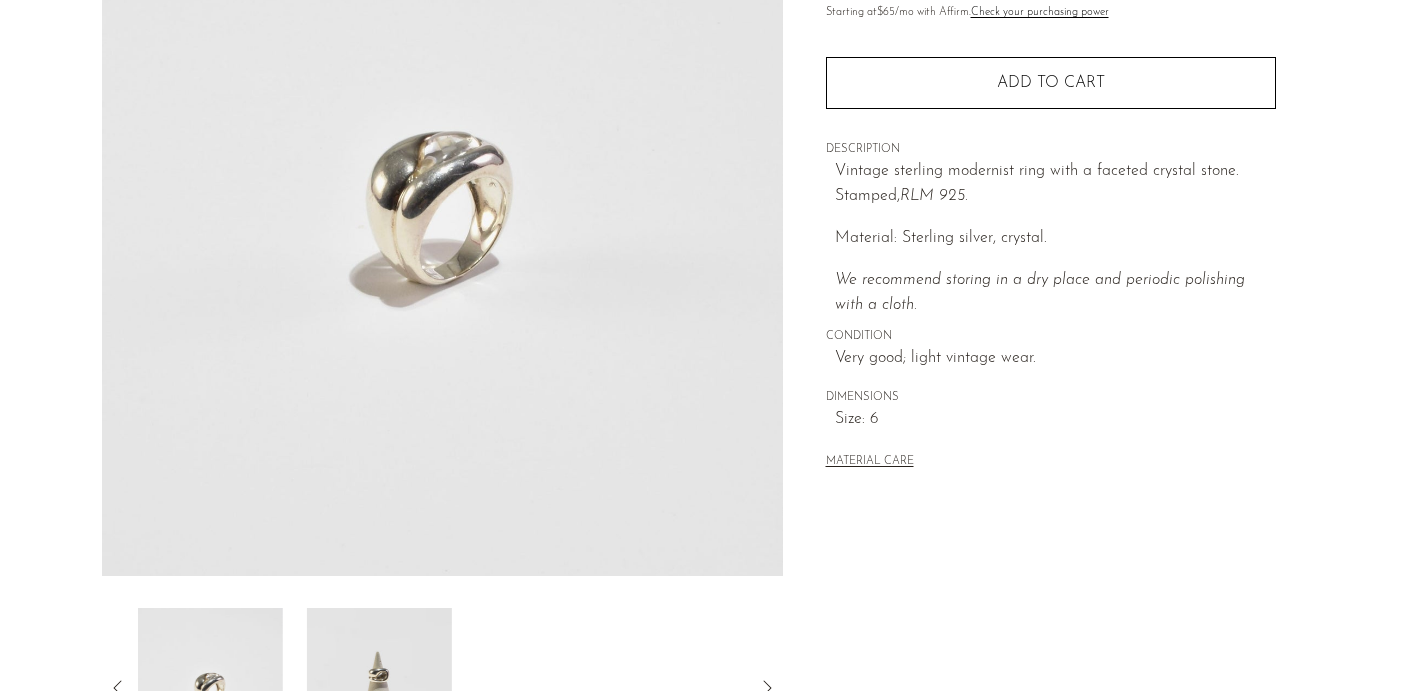 scroll, scrollTop: 0, scrollLeft: 0, axis: both 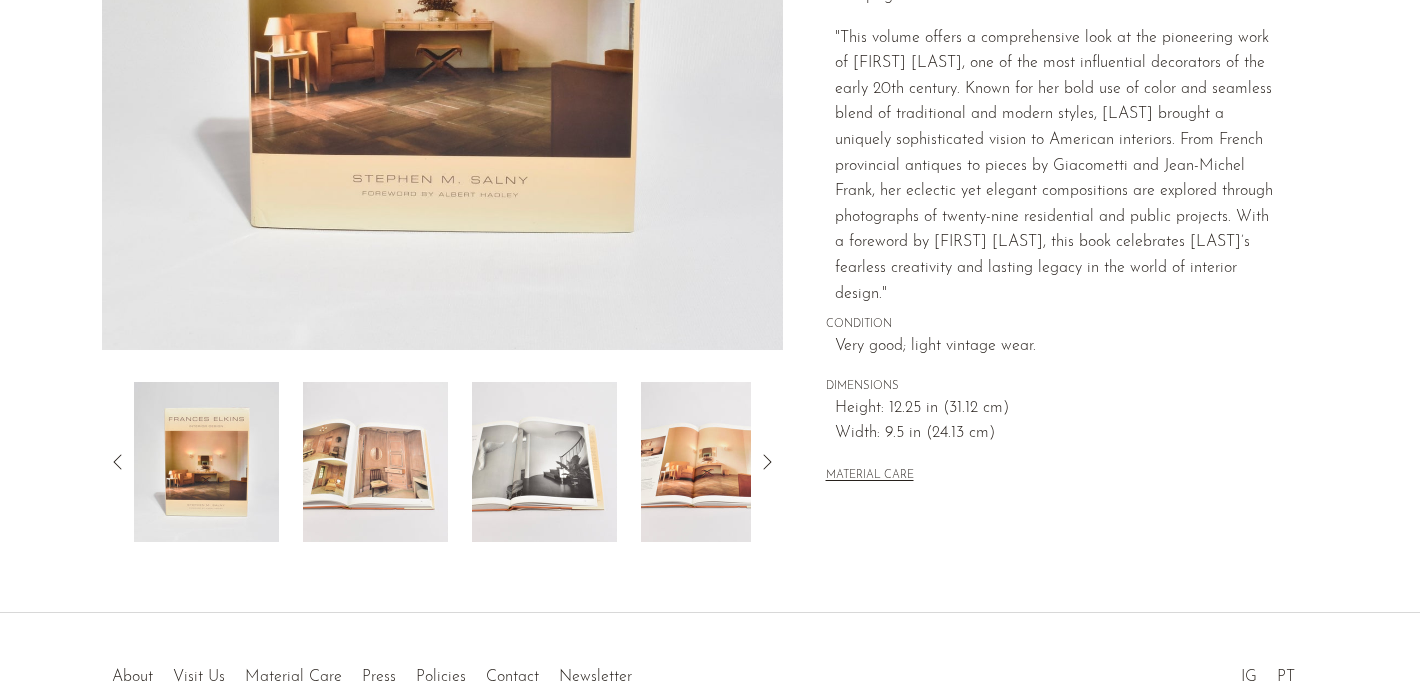 click at bounding box center [375, 462] 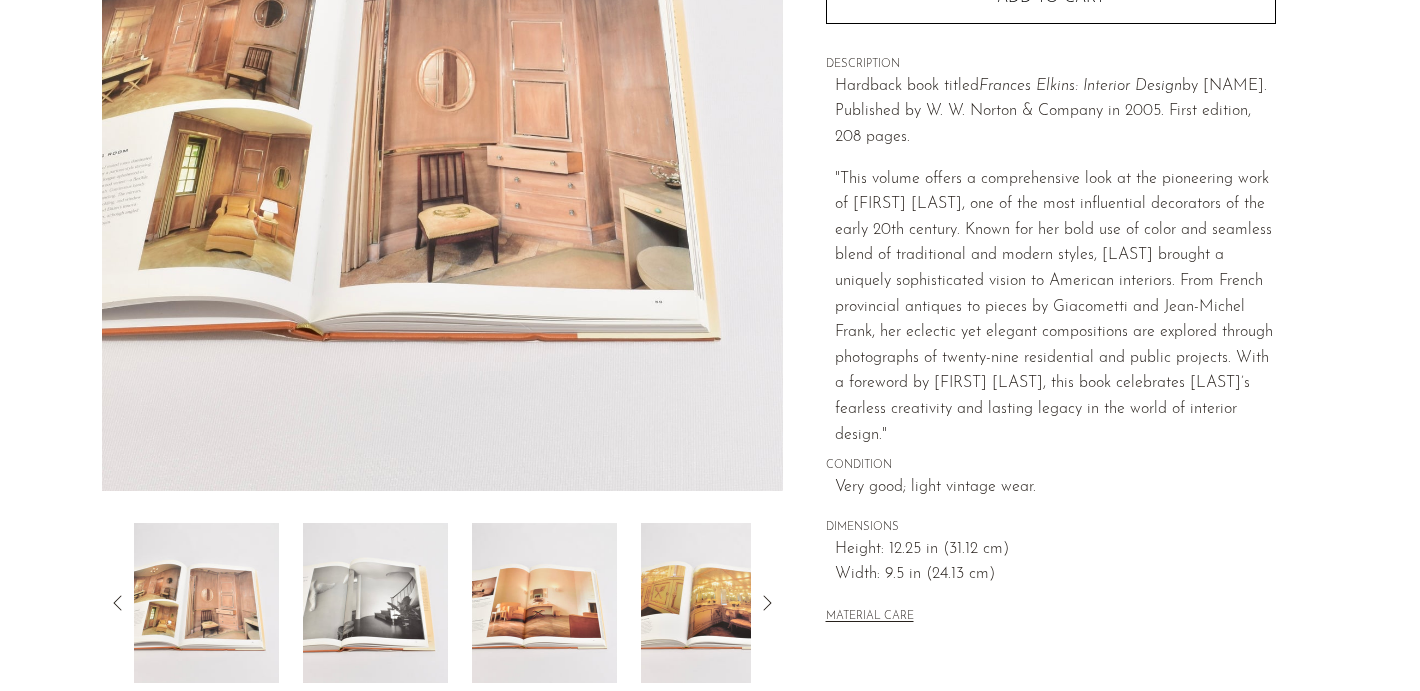 scroll, scrollTop: 353, scrollLeft: 0, axis: vertical 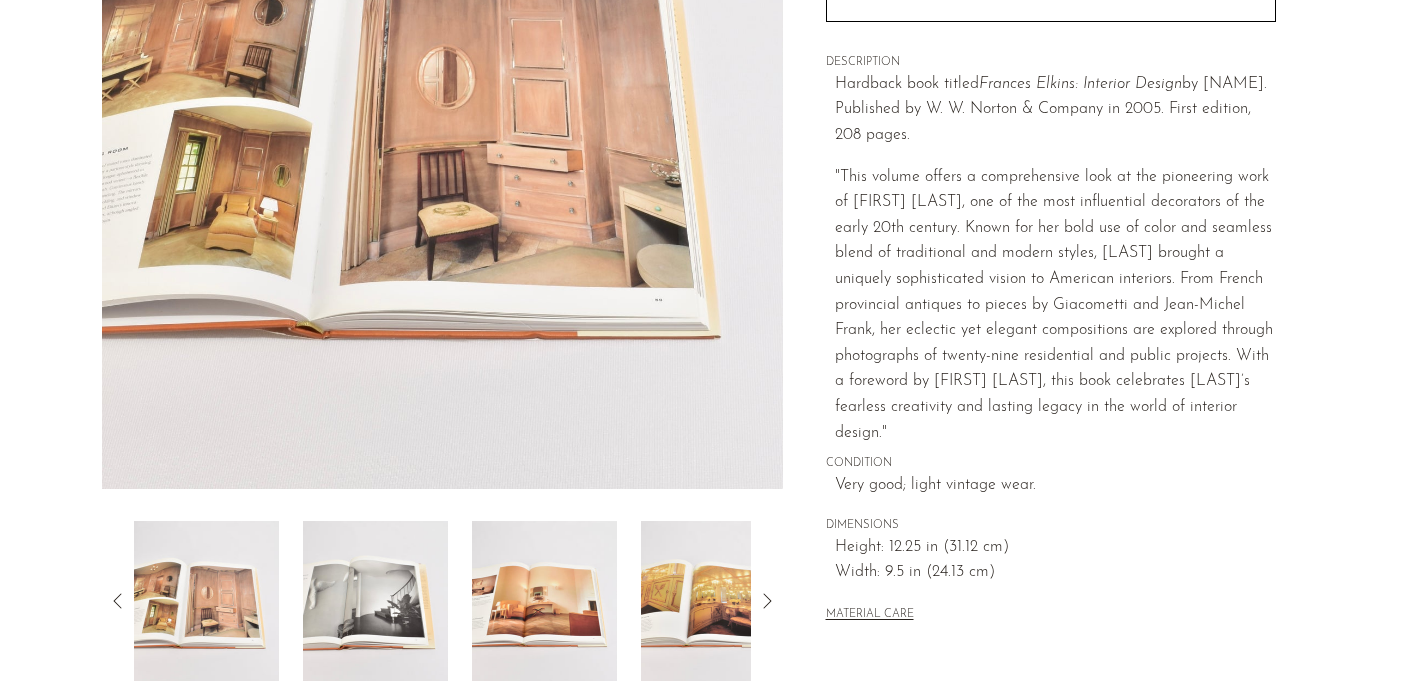 click at bounding box center [375, 601] 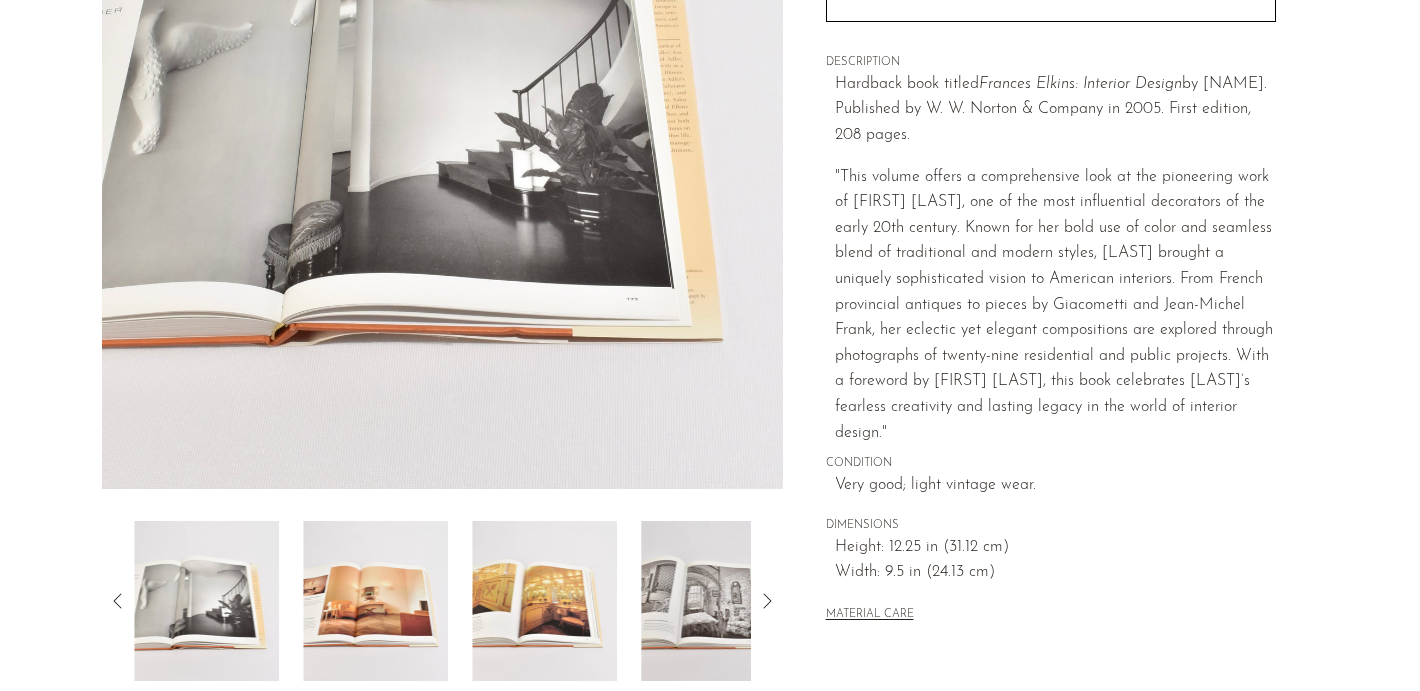 click at bounding box center (375, 601) 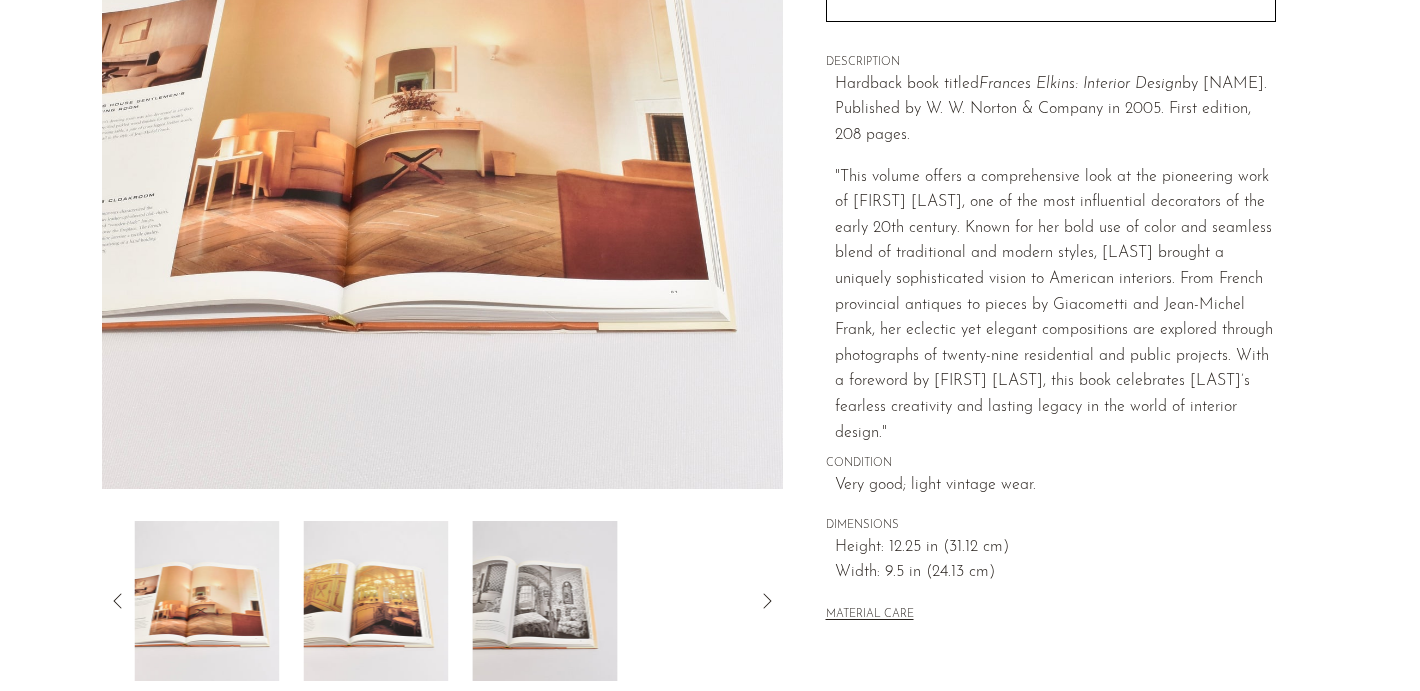 click at bounding box center (442, 601) 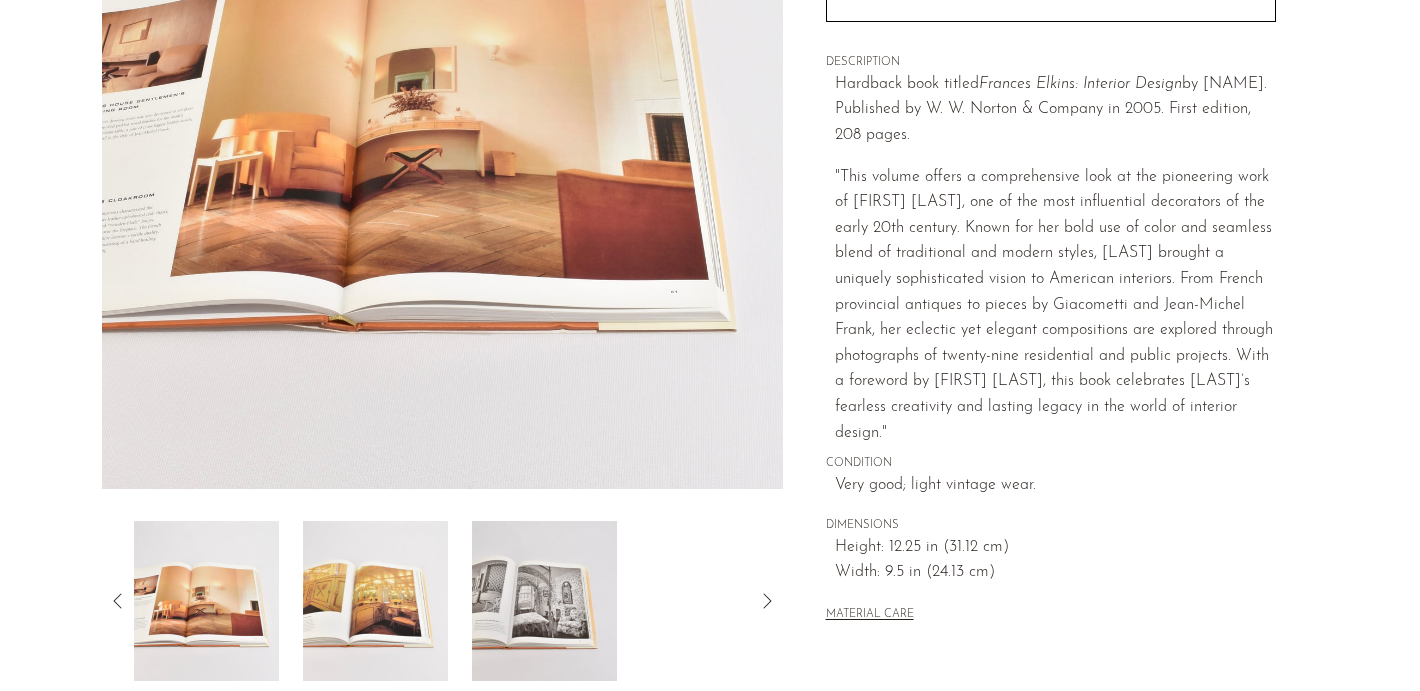 click at bounding box center [544, 601] 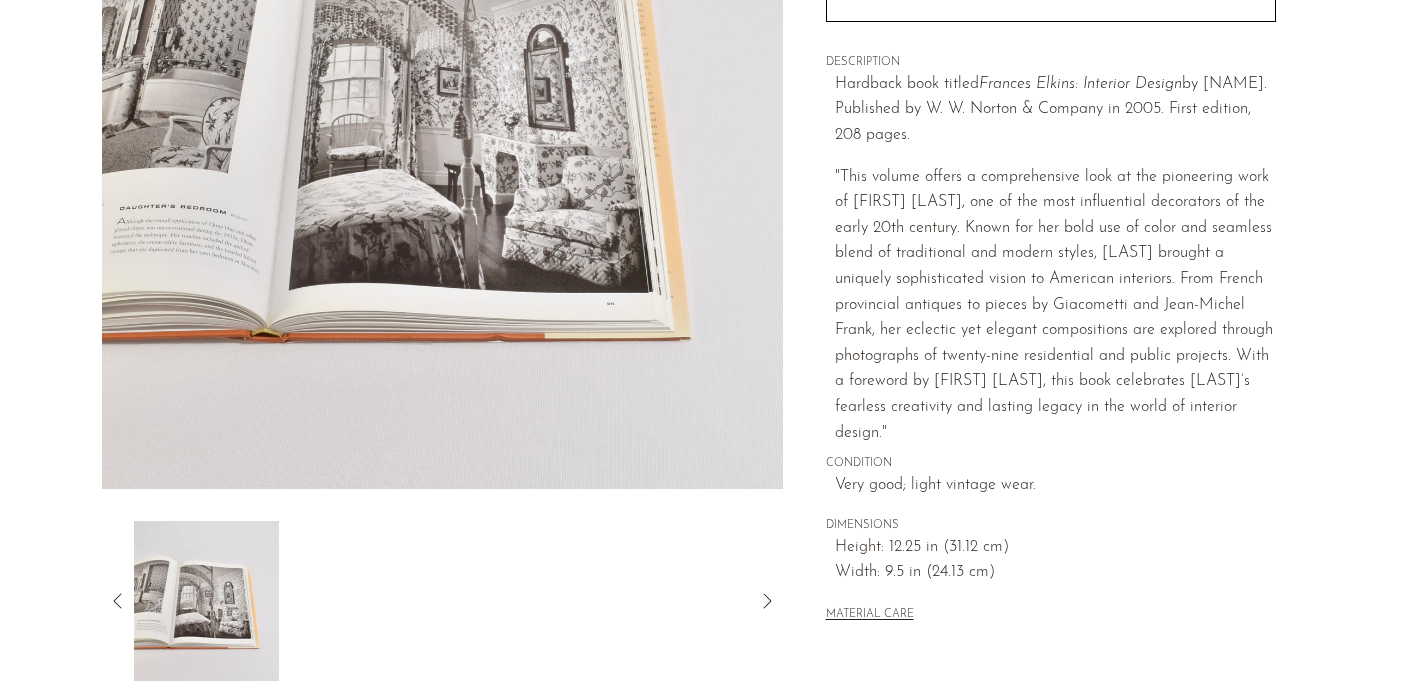 click at bounding box center (442, 601) 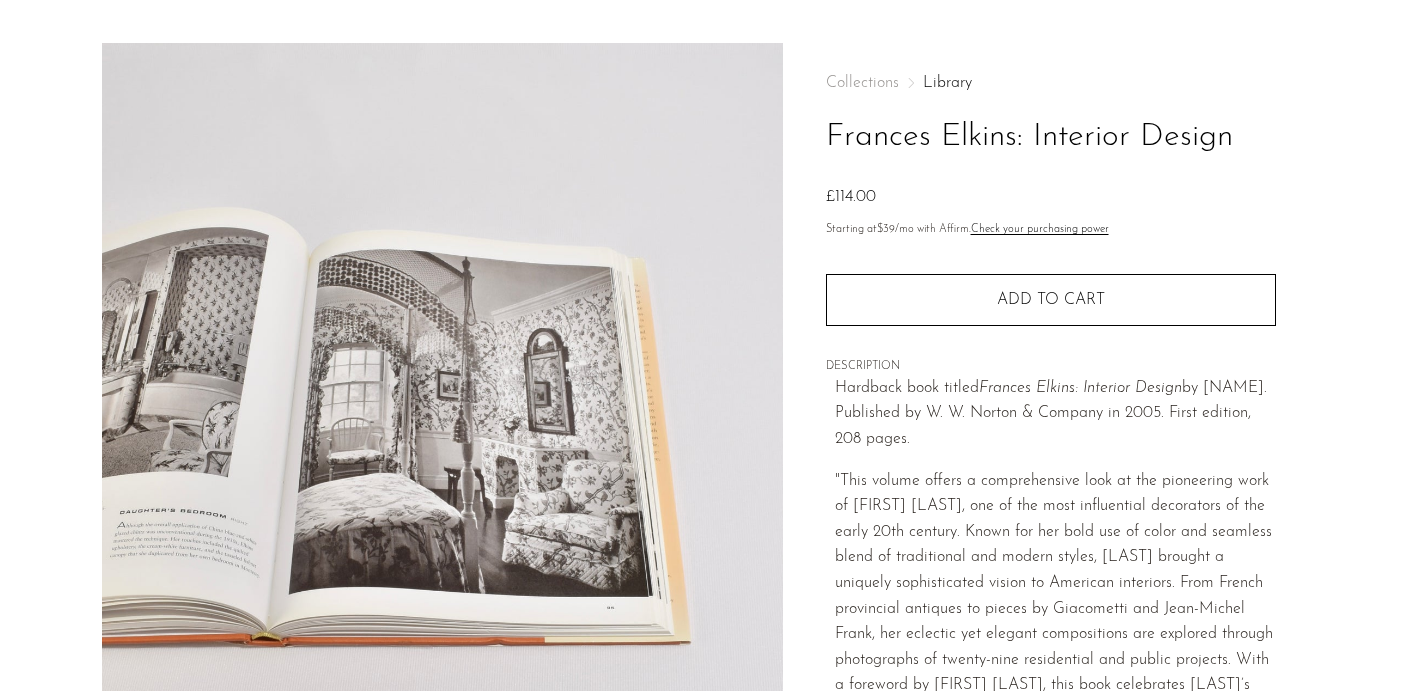 scroll, scrollTop: 22, scrollLeft: 0, axis: vertical 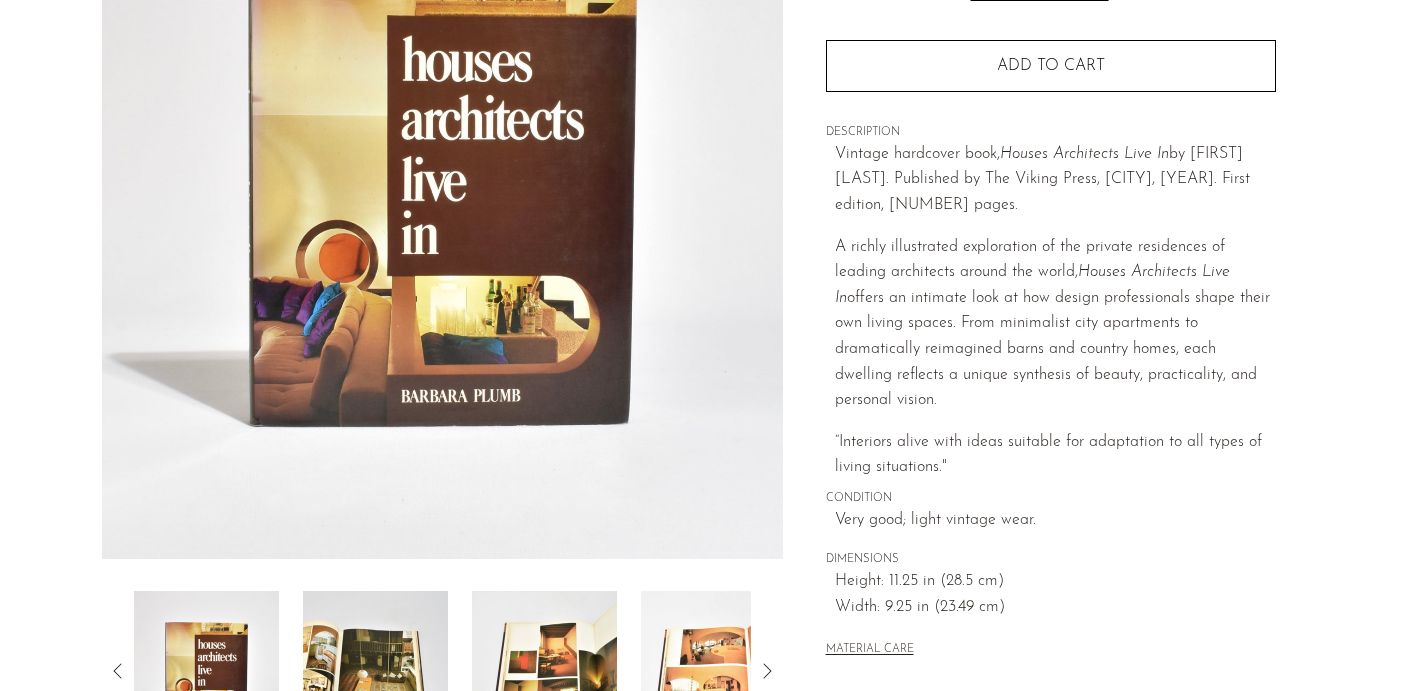 click at bounding box center (375, 671) 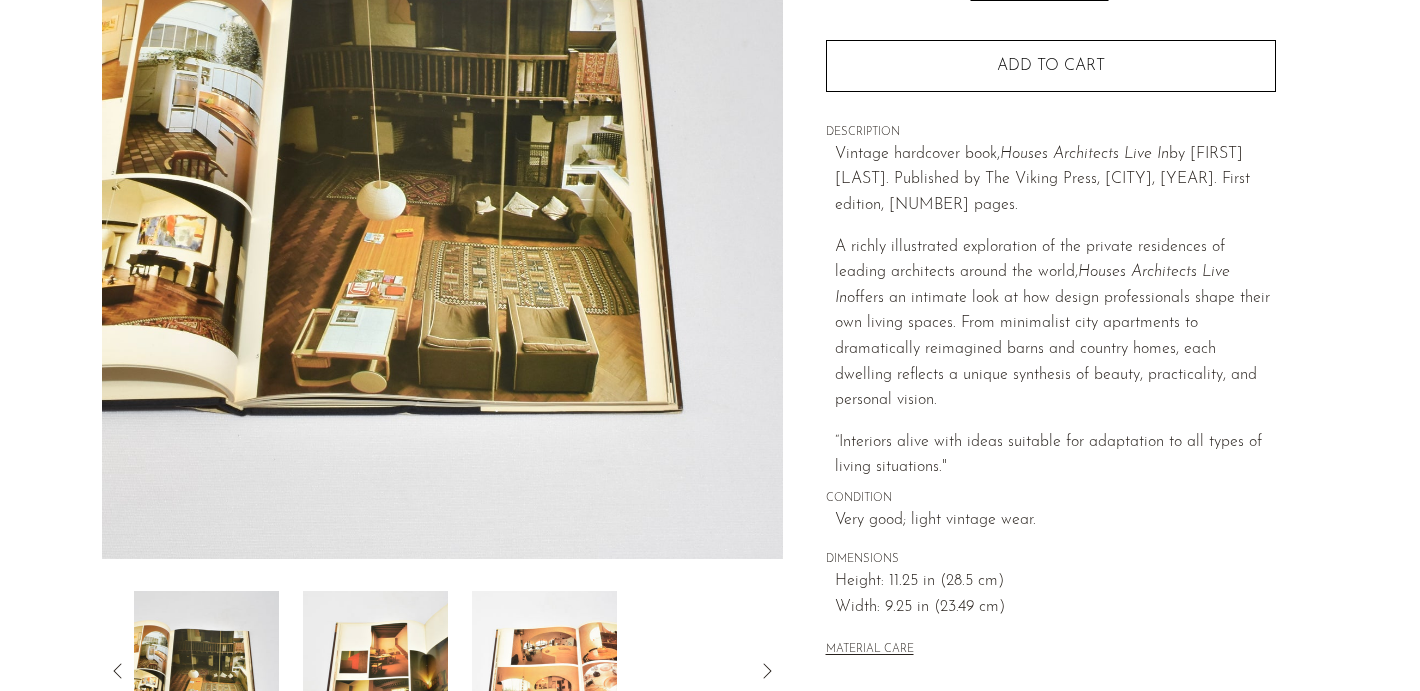 click at bounding box center (375, 671) 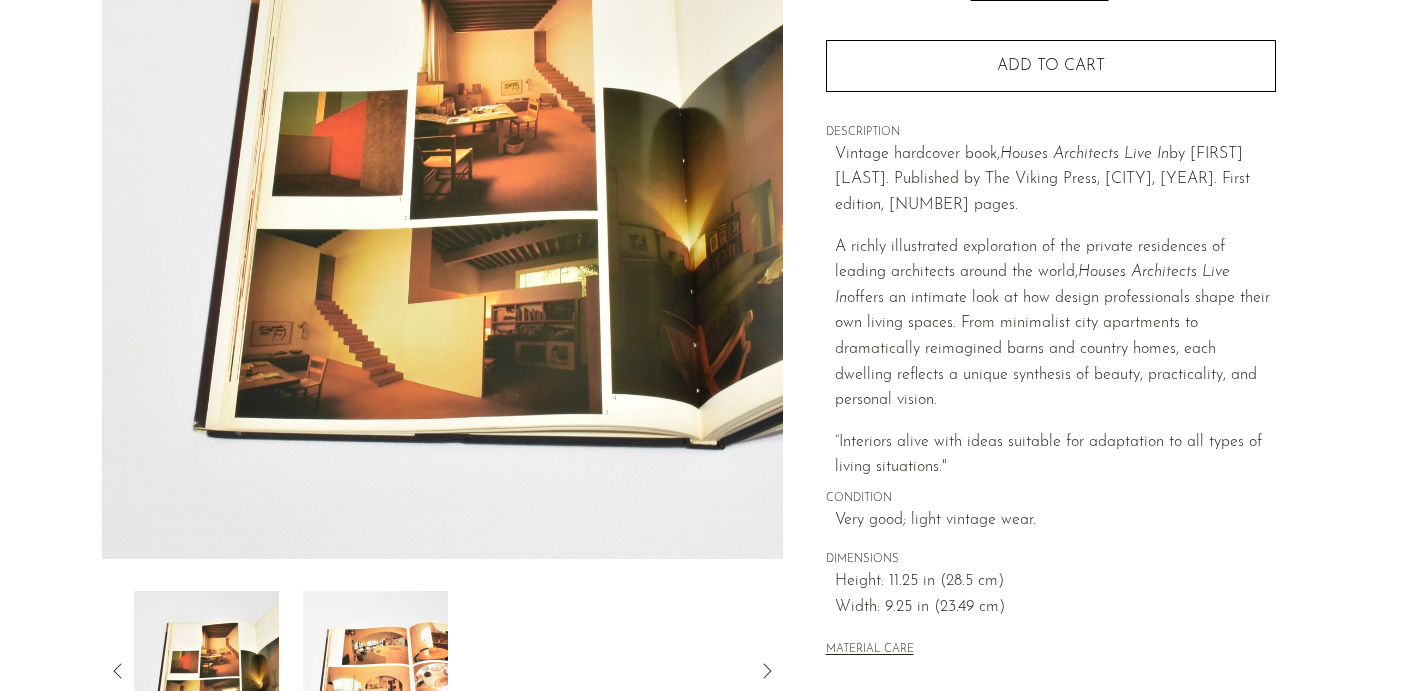 click at bounding box center [375, 671] 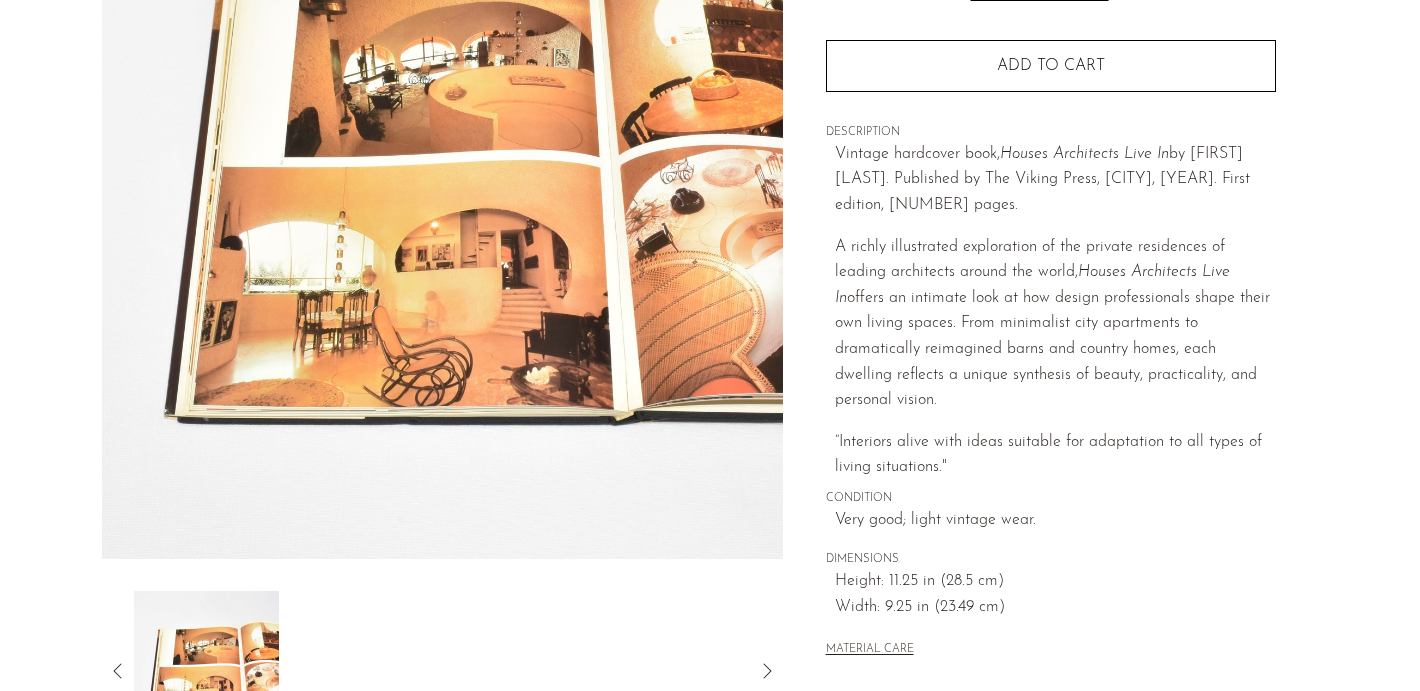 click at bounding box center [442, 671] 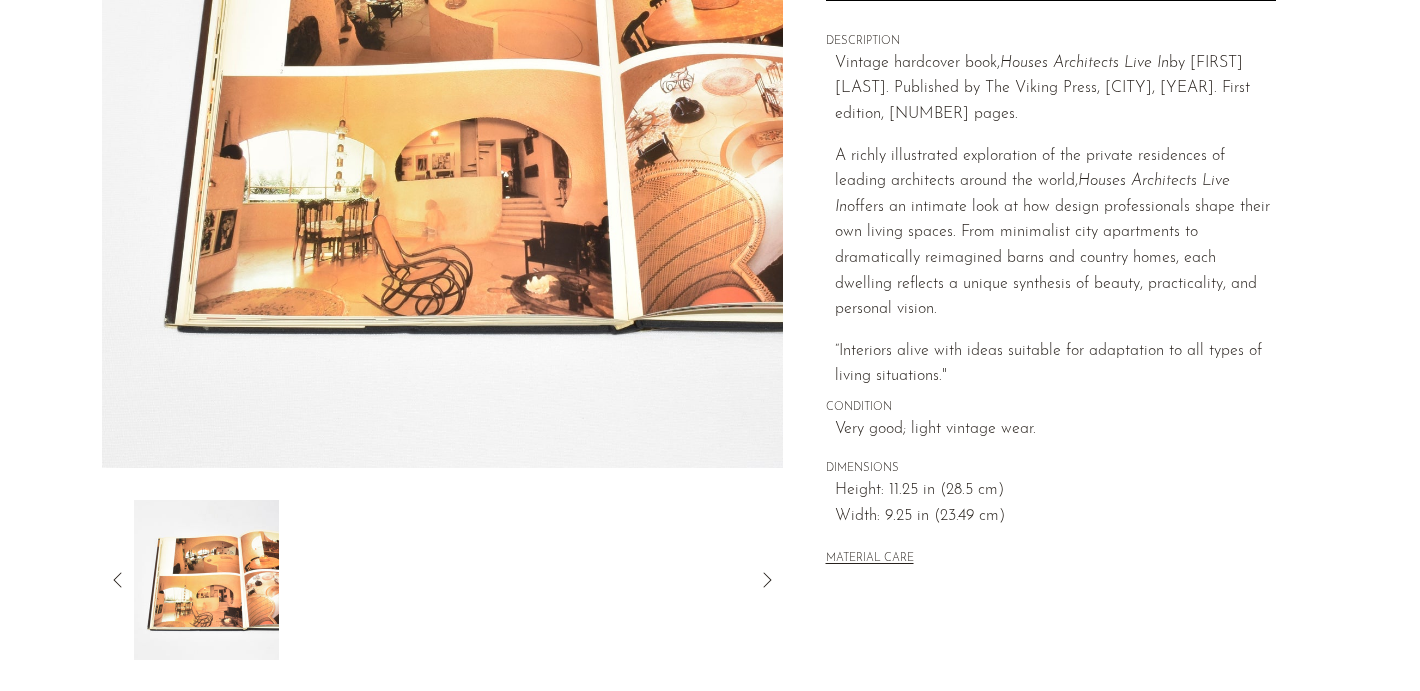 scroll, scrollTop: 402, scrollLeft: 0, axis: vertical 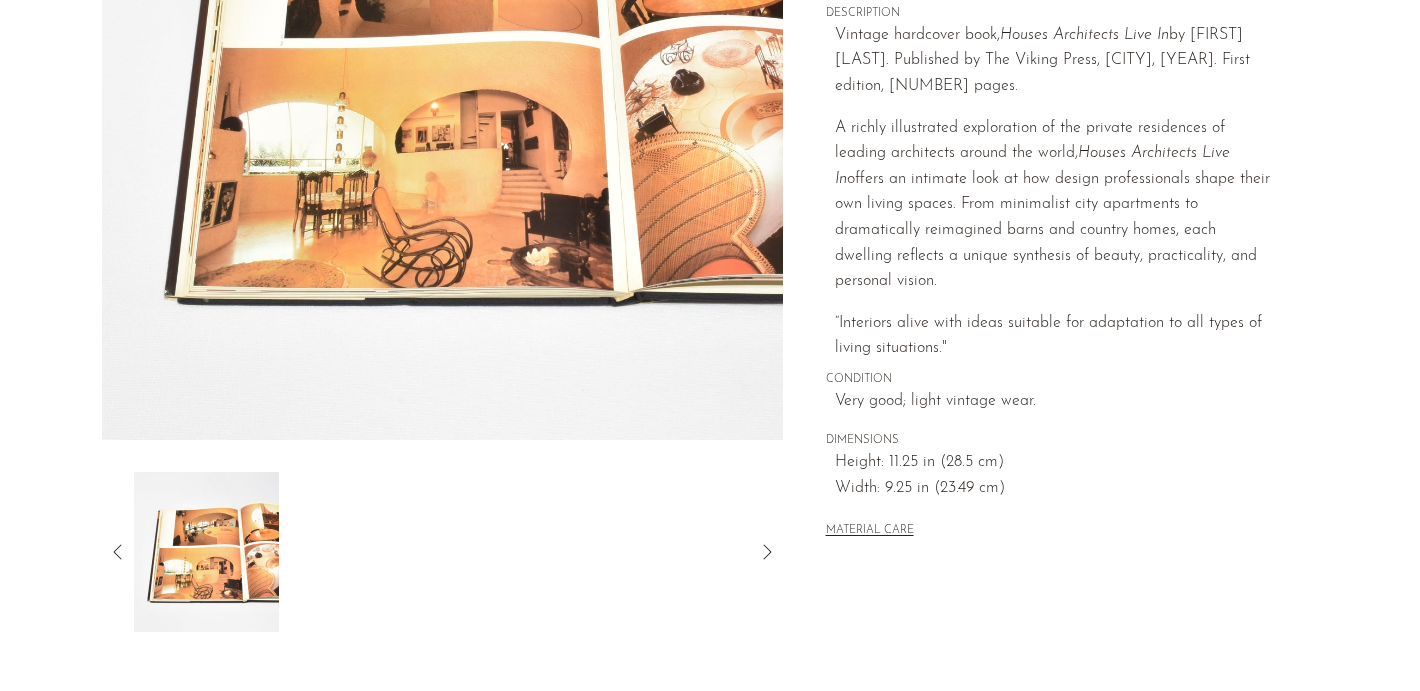 click 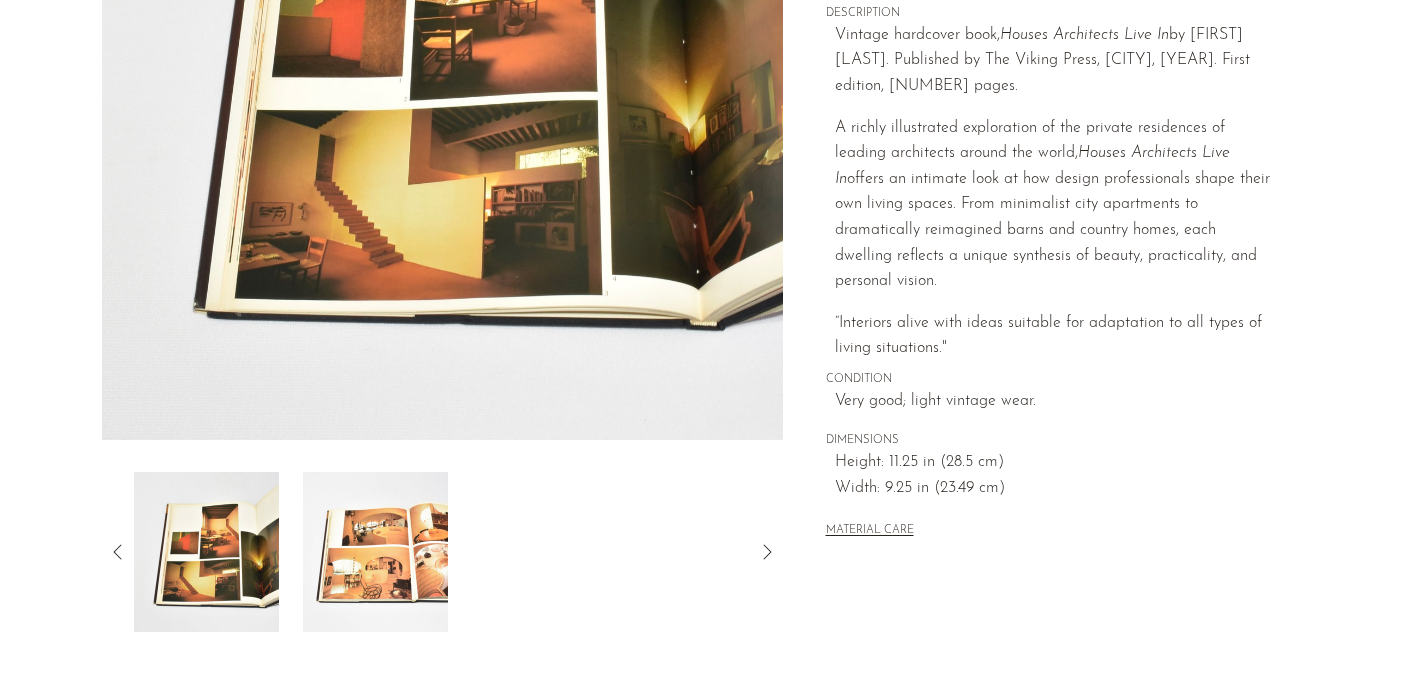 click 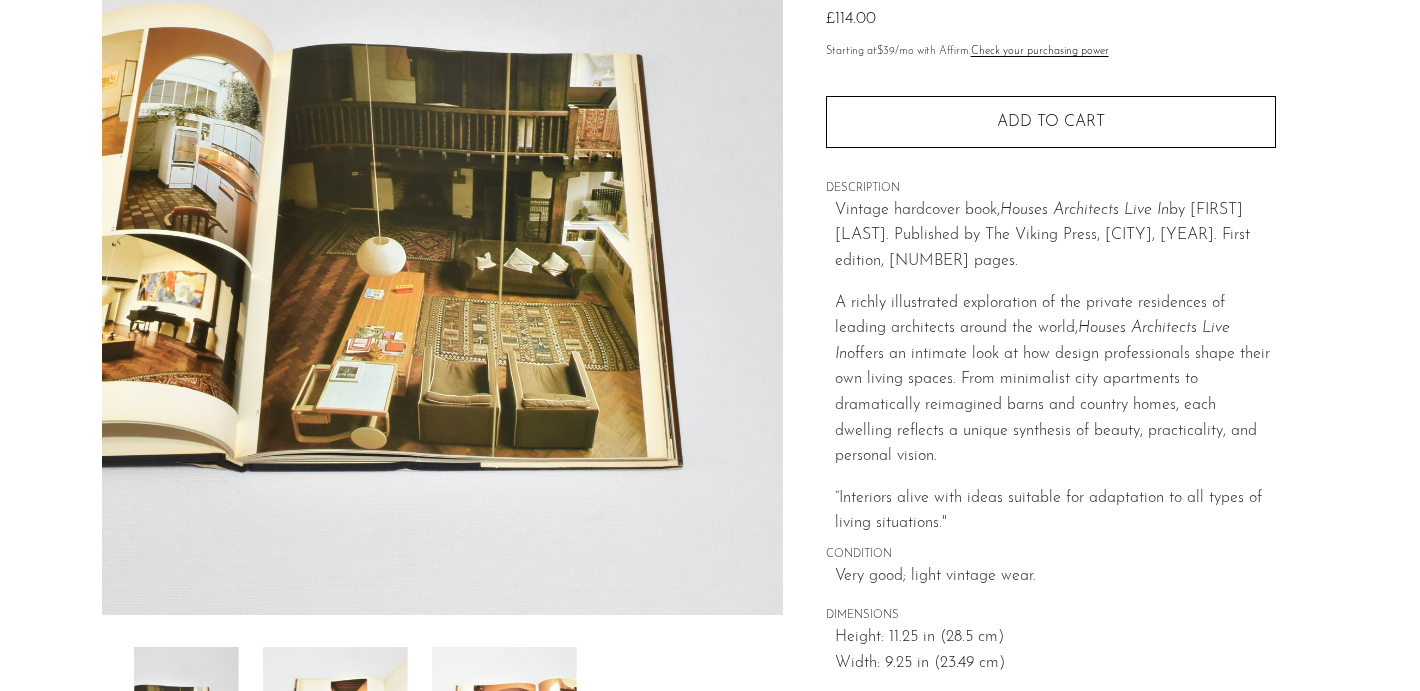 scroll, scrollTop: 0, scrollLeft: 0, axis: both 